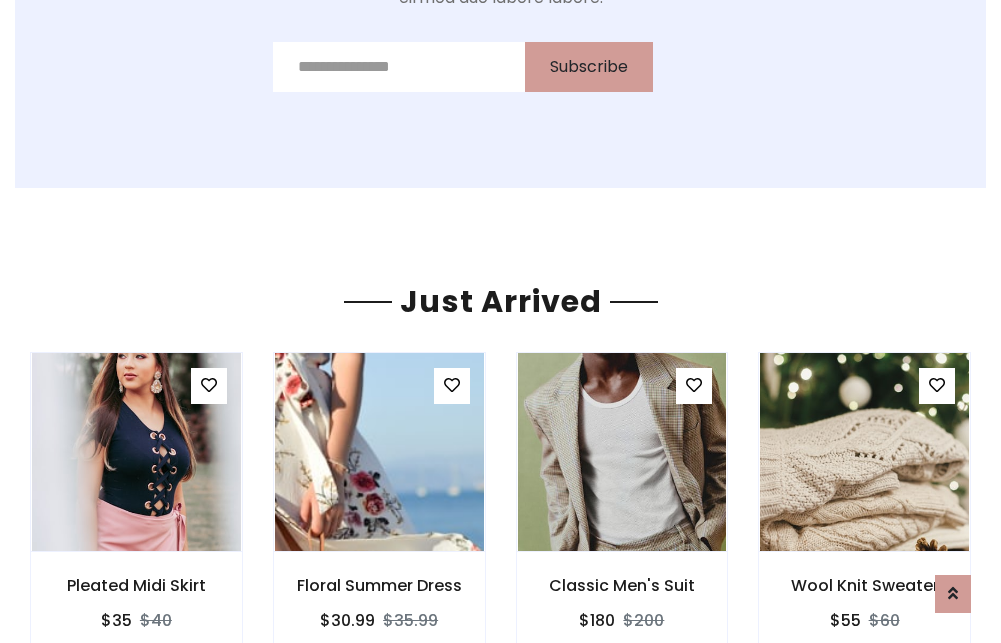 scroll, scrollTop: 2092, scrollLeft: 0, axis: vertical 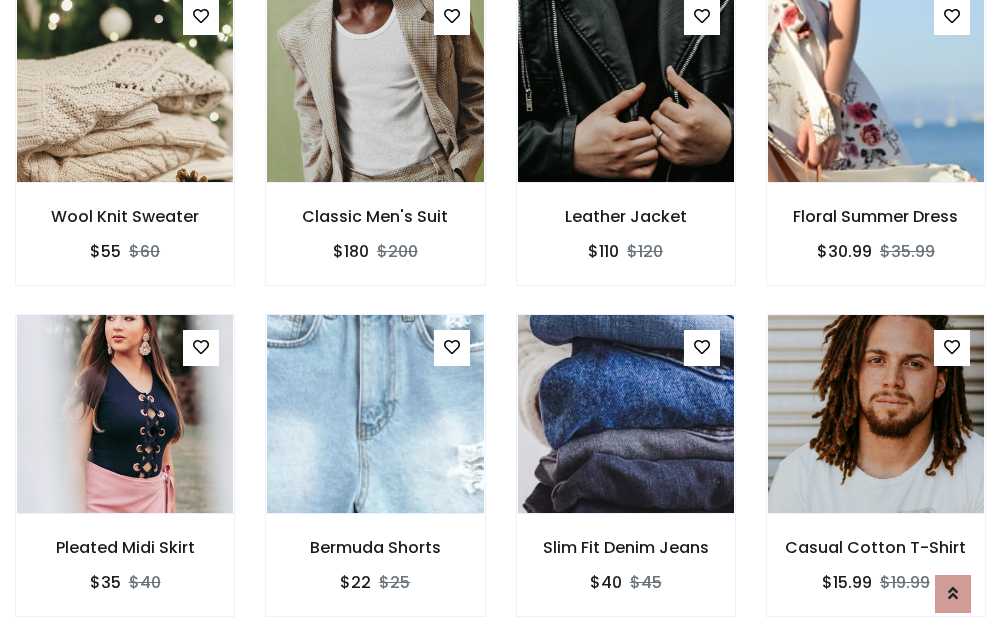 click on "Slim Fit Denim Jeans
$40
$45" at bounding box center (626, 479) 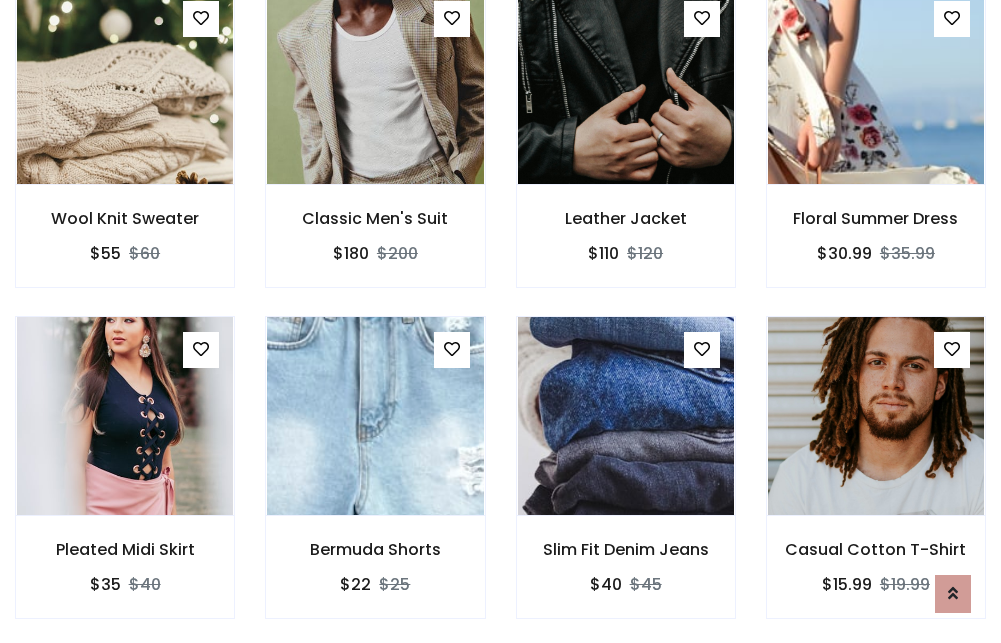 click on "Slim Fit Denim Jeans
$40
$45" at bounding box center [626, 481] 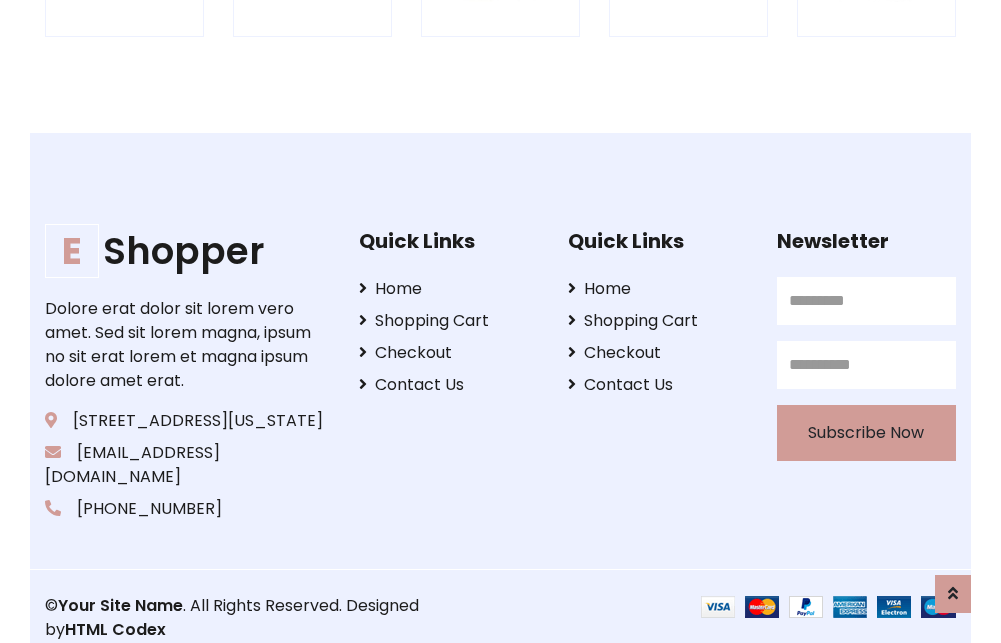 scroll, scrollTop: 3807, scrollLeft: 0, axis: vertical 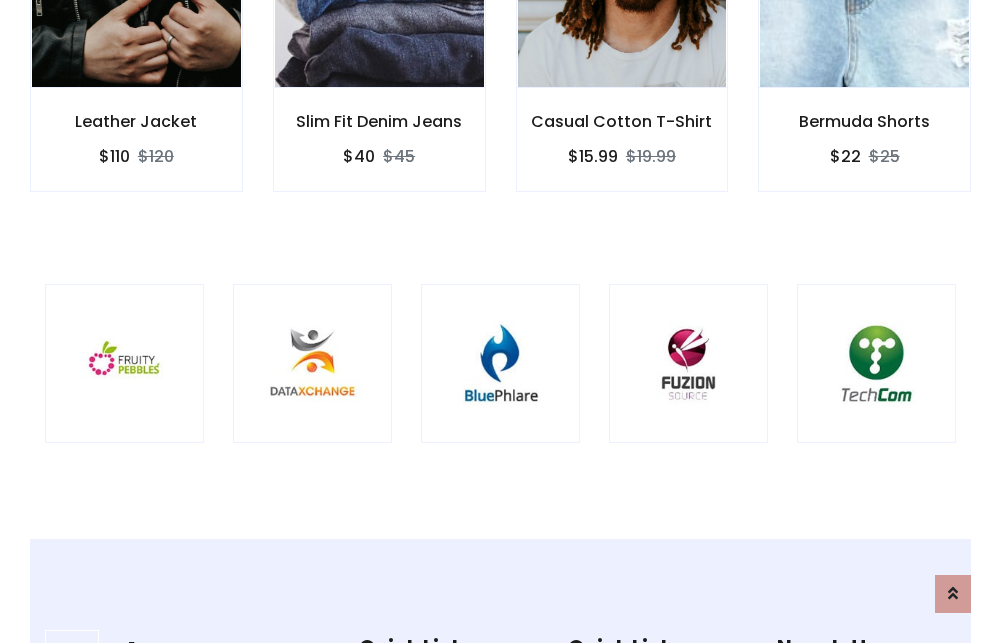 click at bounding box center [500, 363] 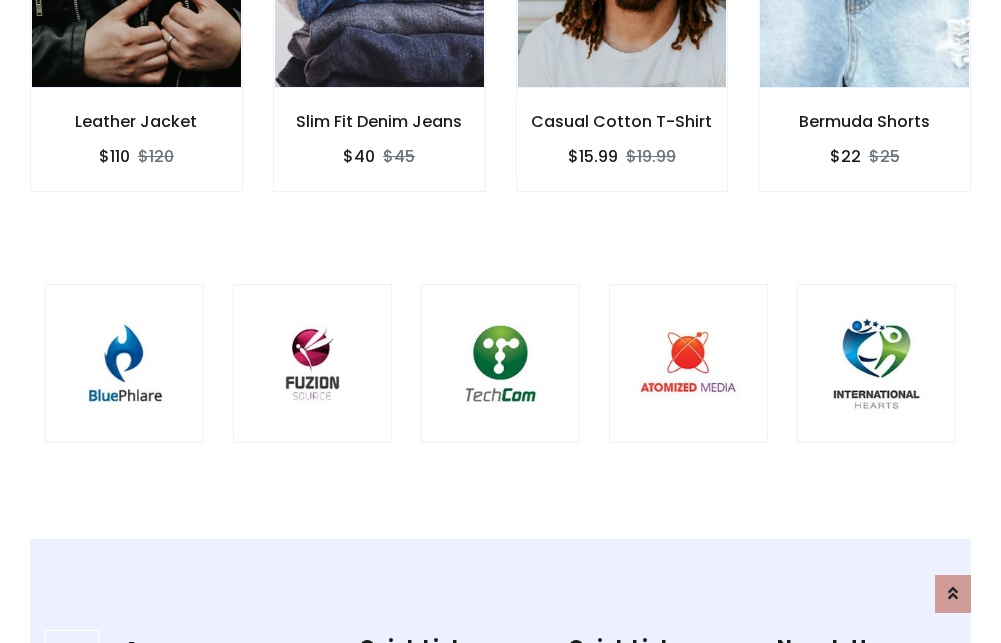 click at bounding box center (500, 363) 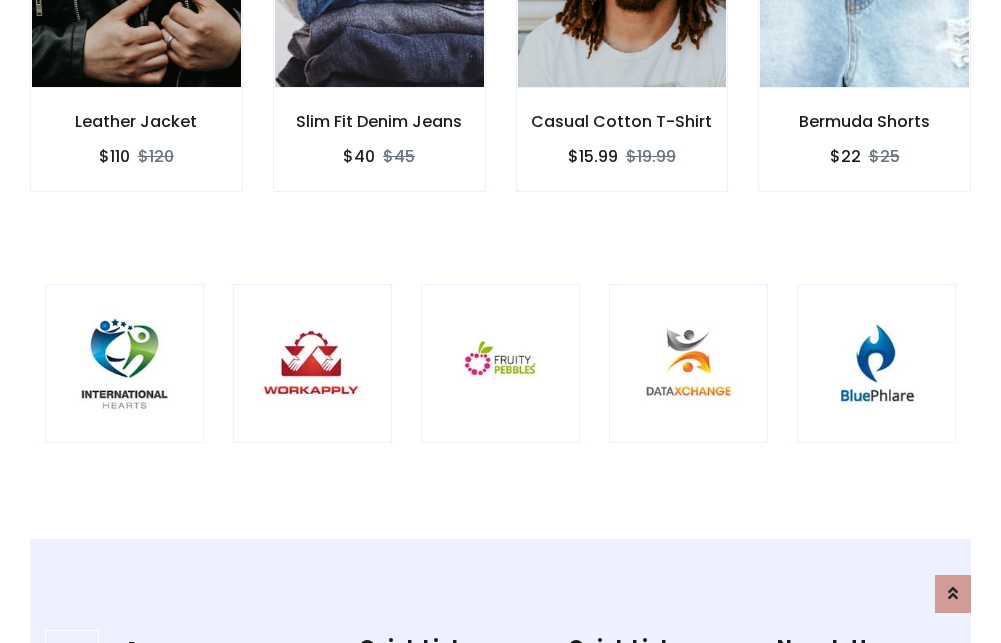click at bounding box center [500, 363] 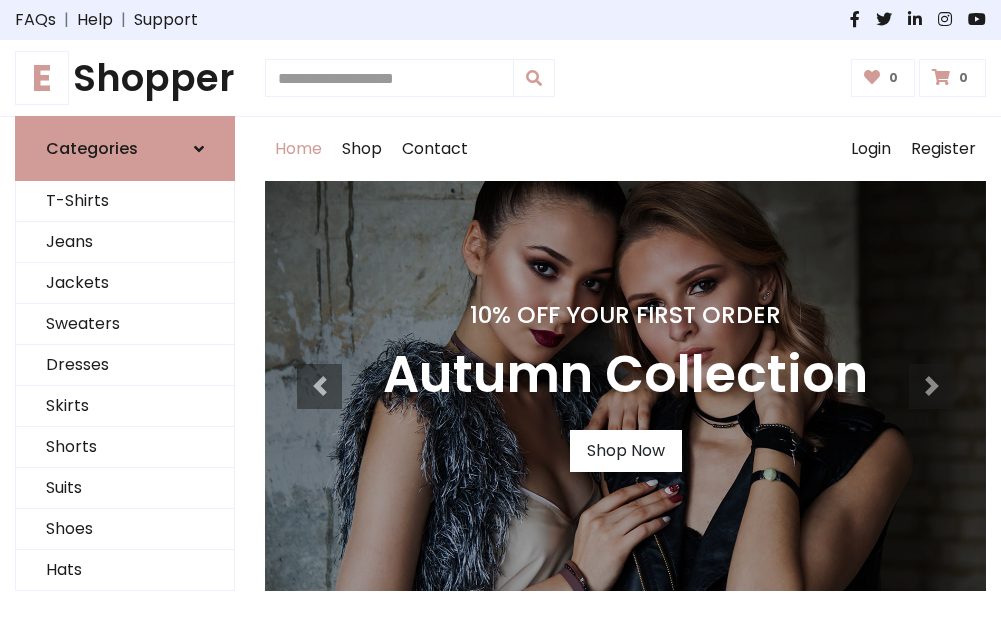 scroll, scrollTop: 0, scrollLeft: 0, axis: both 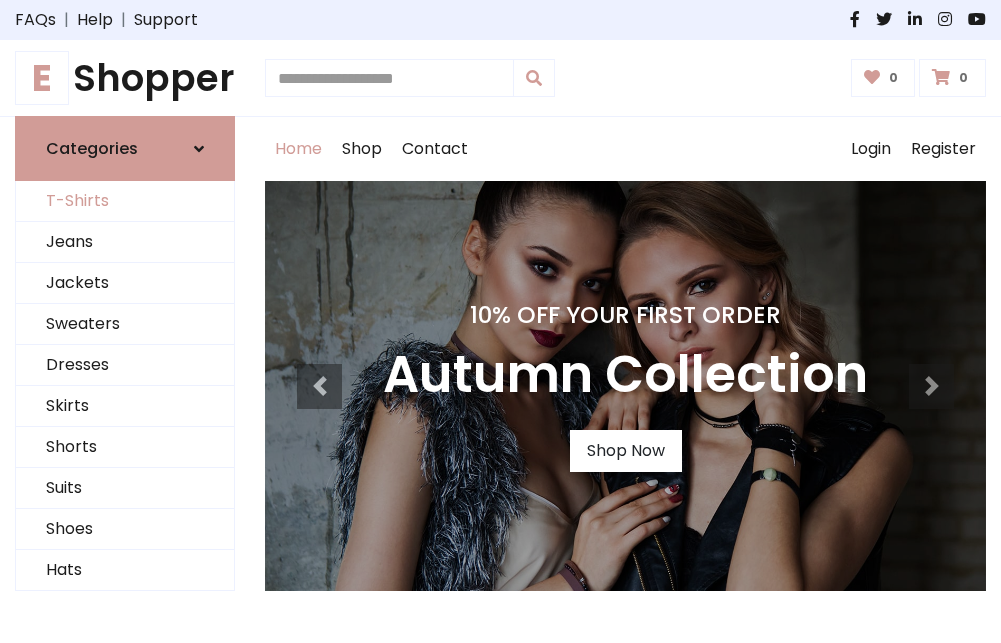 click on "T-Shirts" at bounding box center (125, 201) 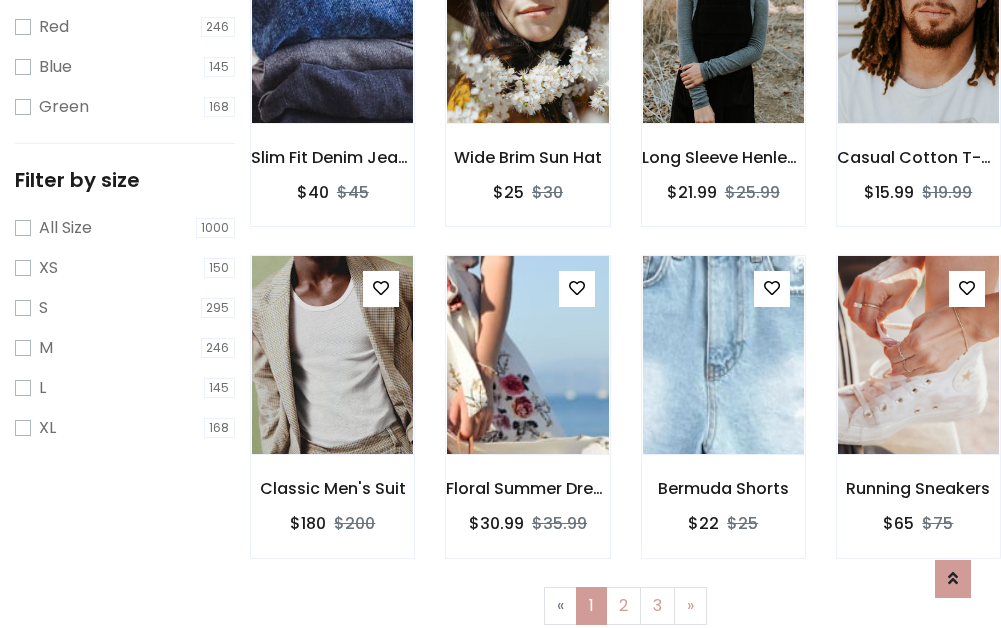 scroll, scrollTop: 0, scrollLeft: 0, axis: both 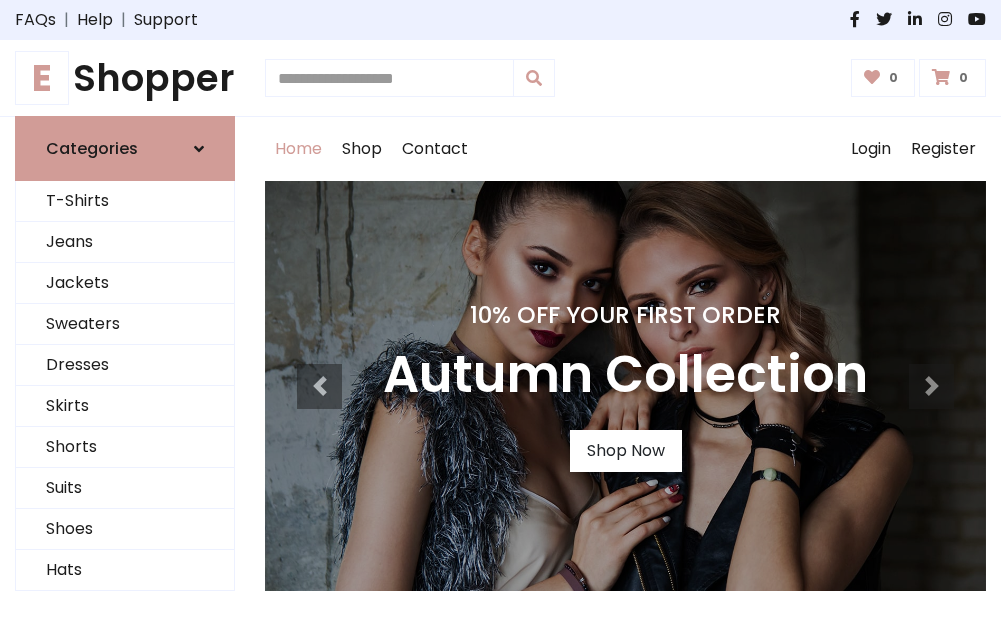 click on "E Shopper" at bounding box center (125, 78) 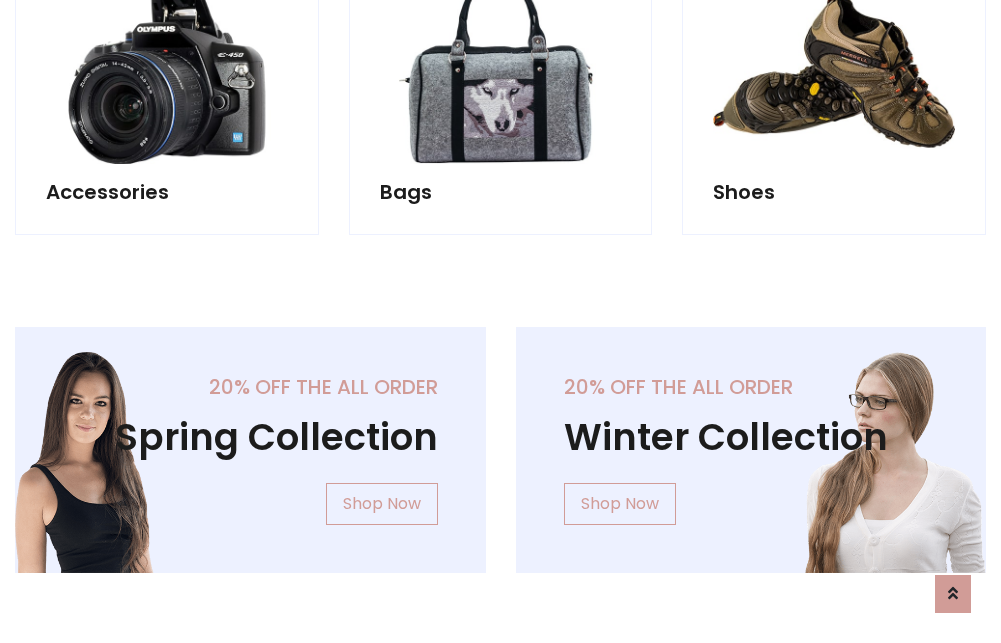 scroll, scrollTop: 1943, scrollLeft: 0, axis: vertical 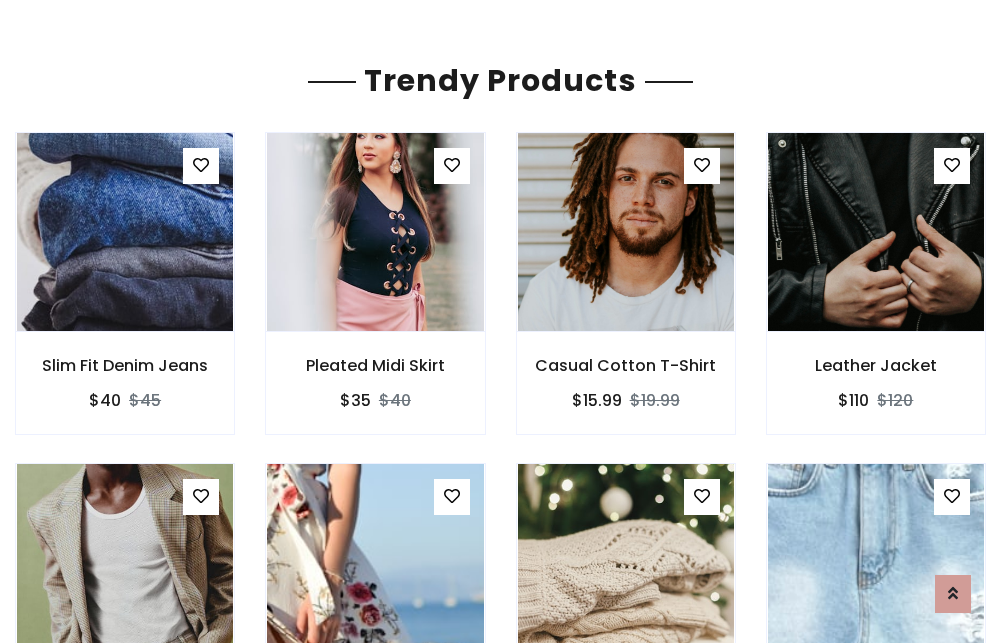click on "Shop" at bounding box center (362, -1794) 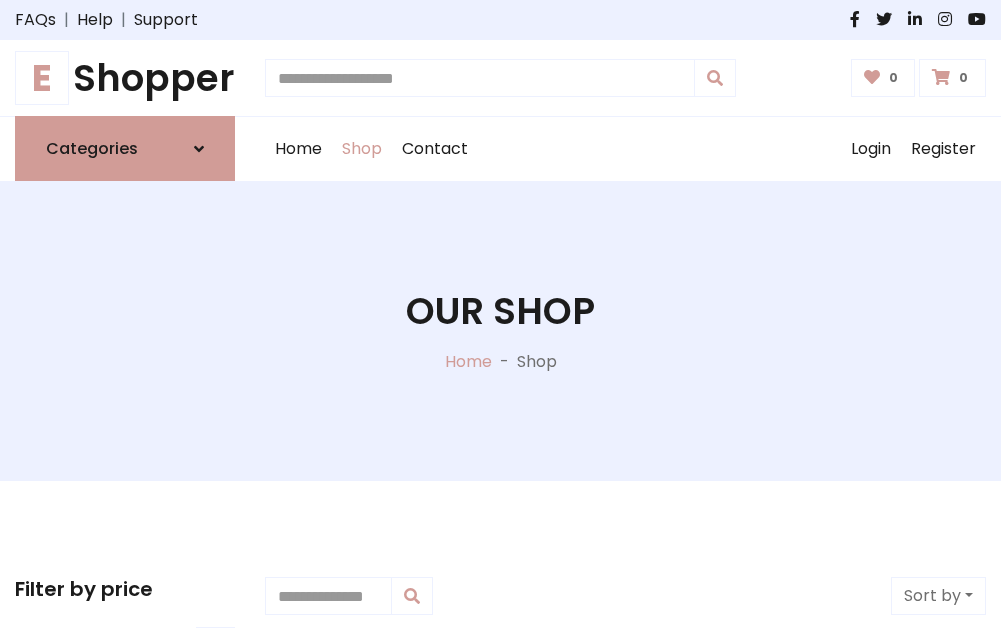 scroll, scrollTop: 0, scrollLeft: 0, axis: both 